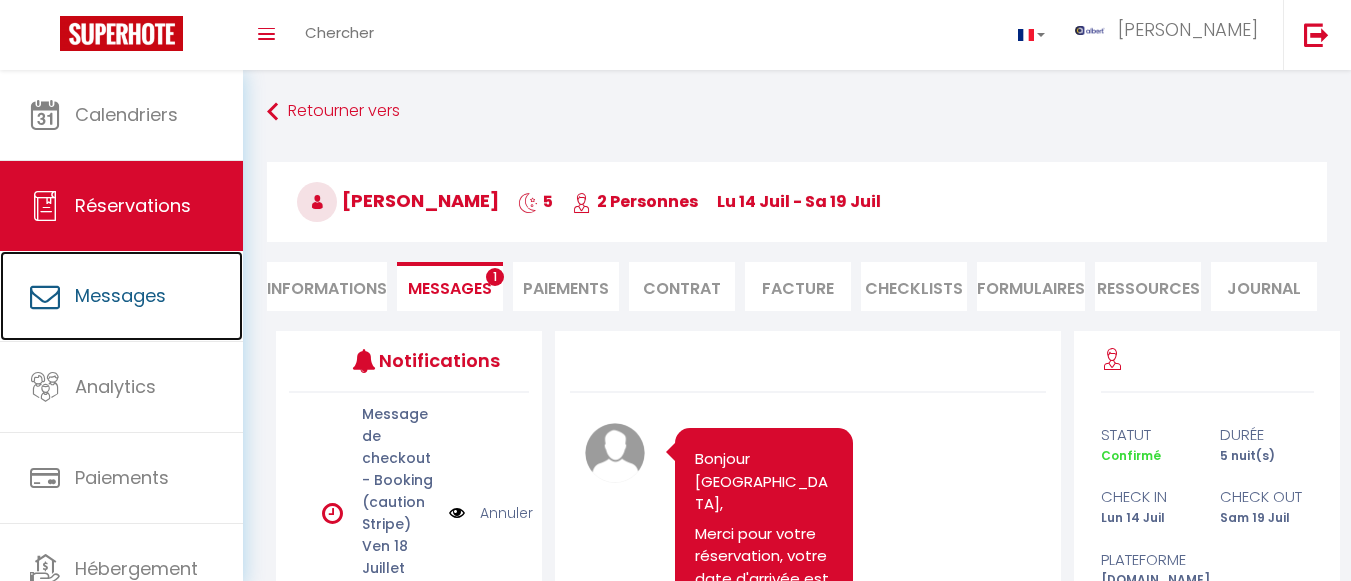 click on "Messages" at bounding box center [120, 295] 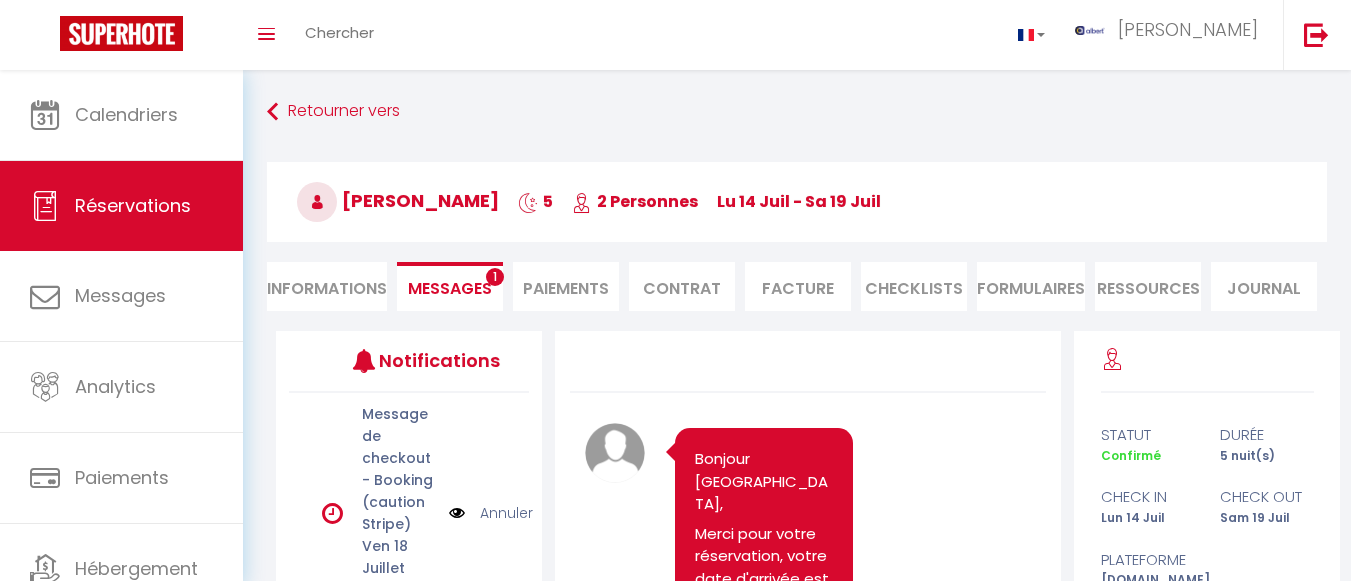 select on "message" 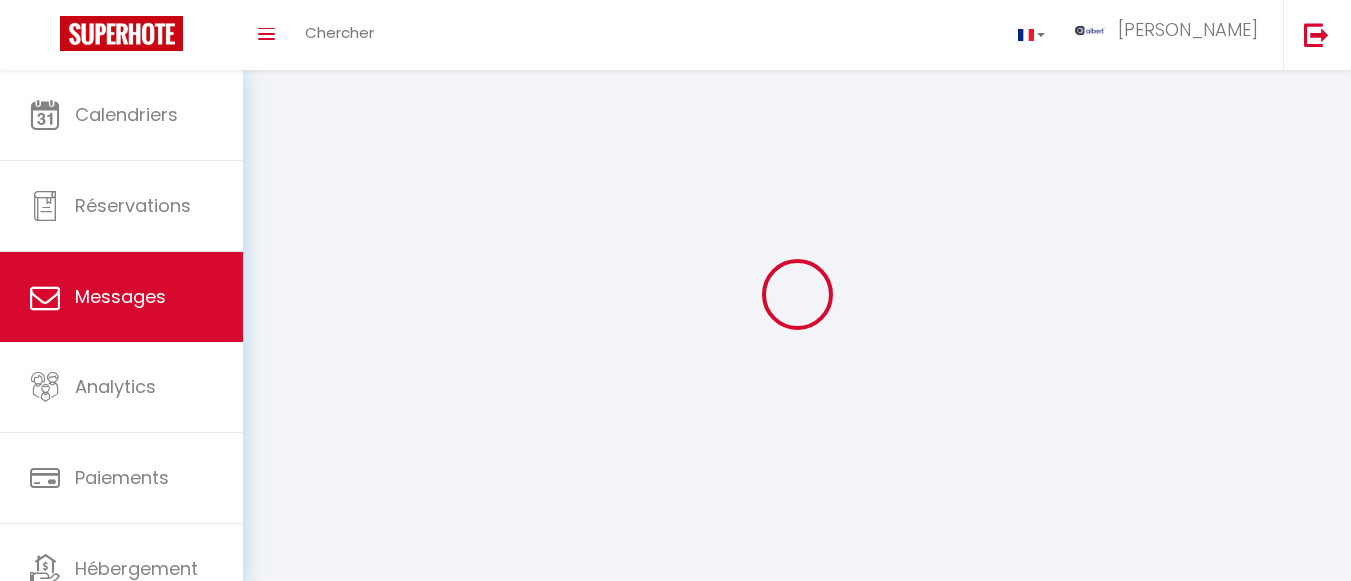 scroll, scrollTop: 0, scrollLeft: 0, axis: both 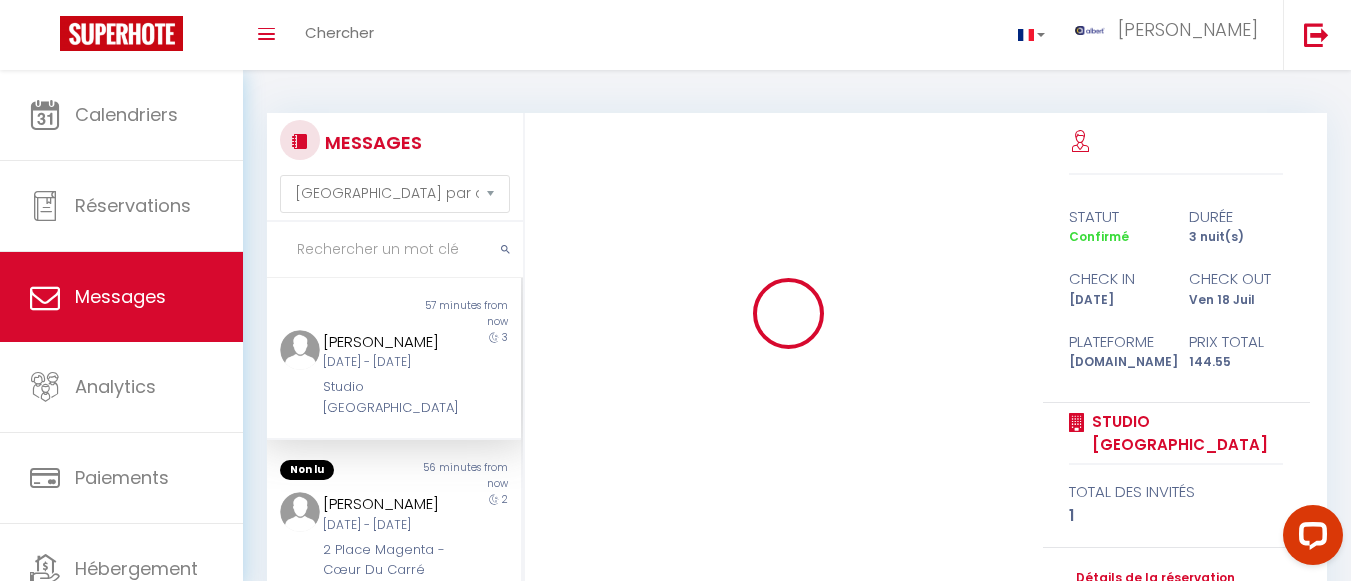 click at bounding box center (395, 250) 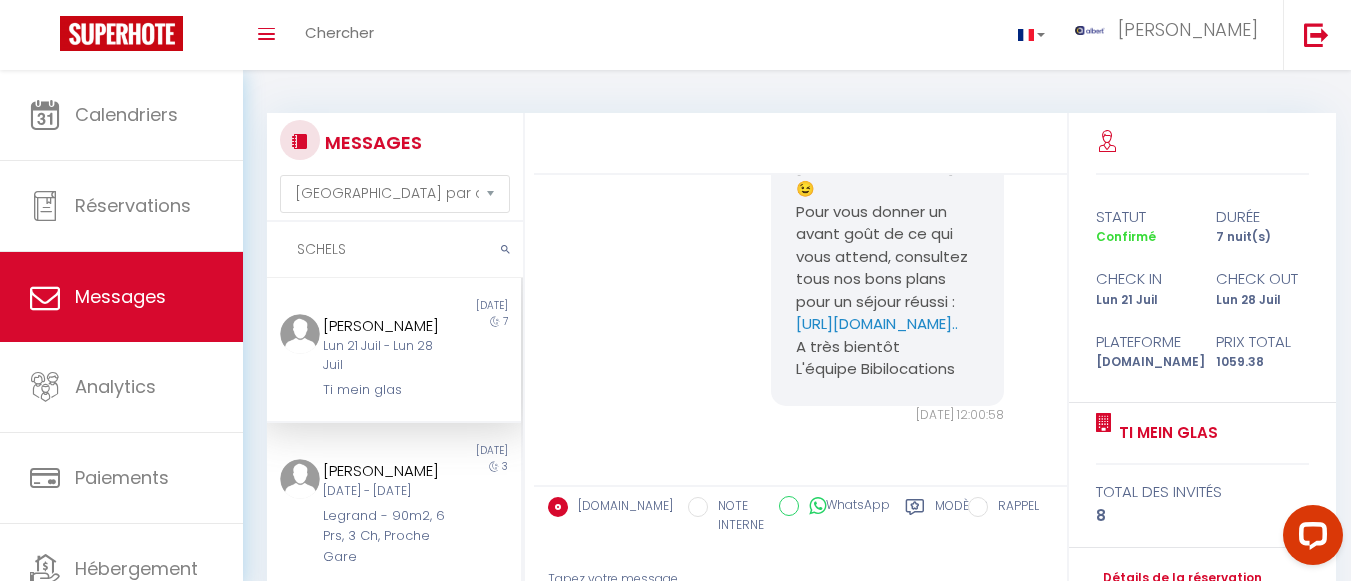 scroll, scrollTop: 3192, scrollLeft: 0, axis: vertical 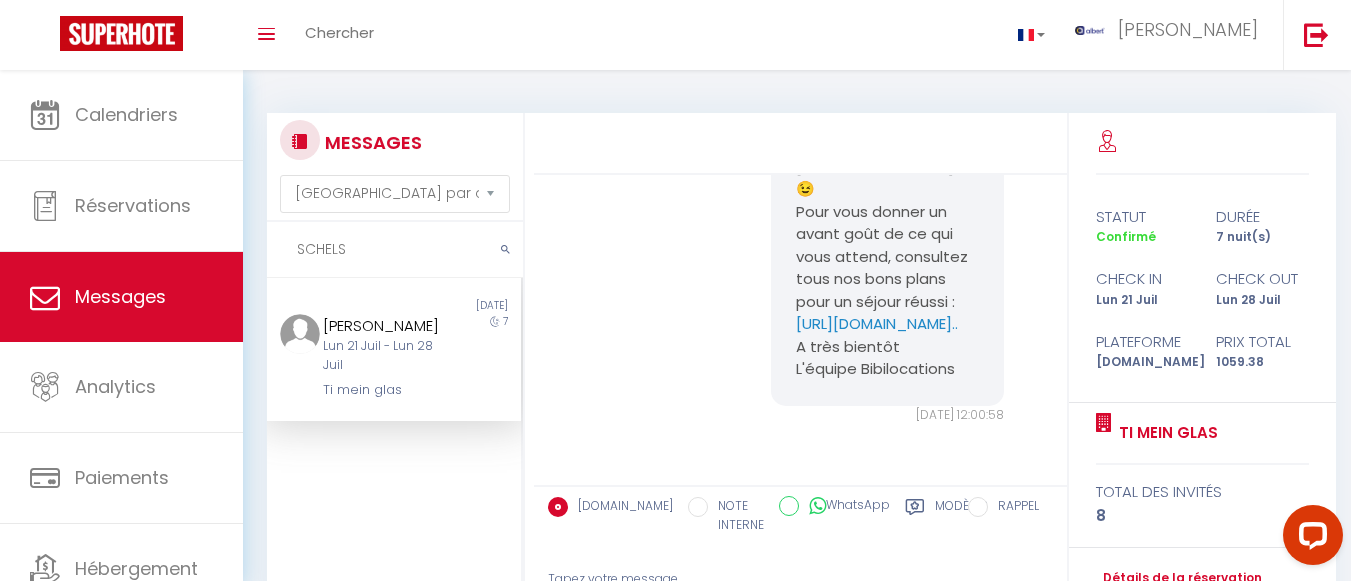 click on "Lun 21 Juil - Lun 28 Juil" at bounding box center (384, 356) 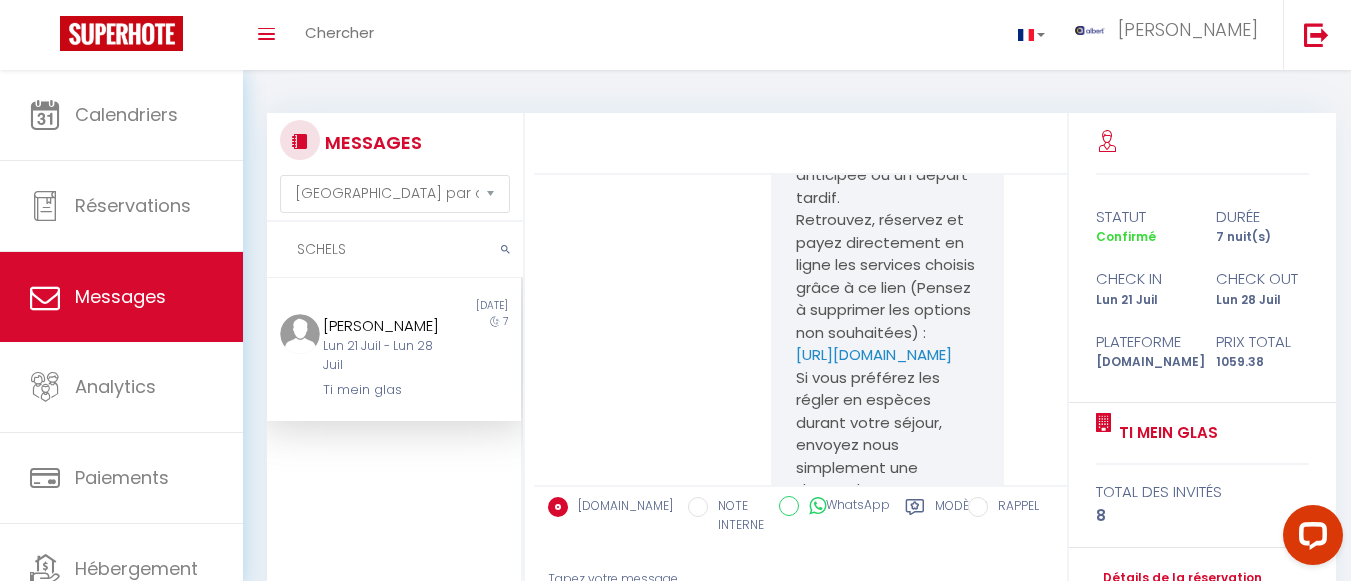 scroll, scrollTop: 2192, scrollLeft: 0, axis: vertical 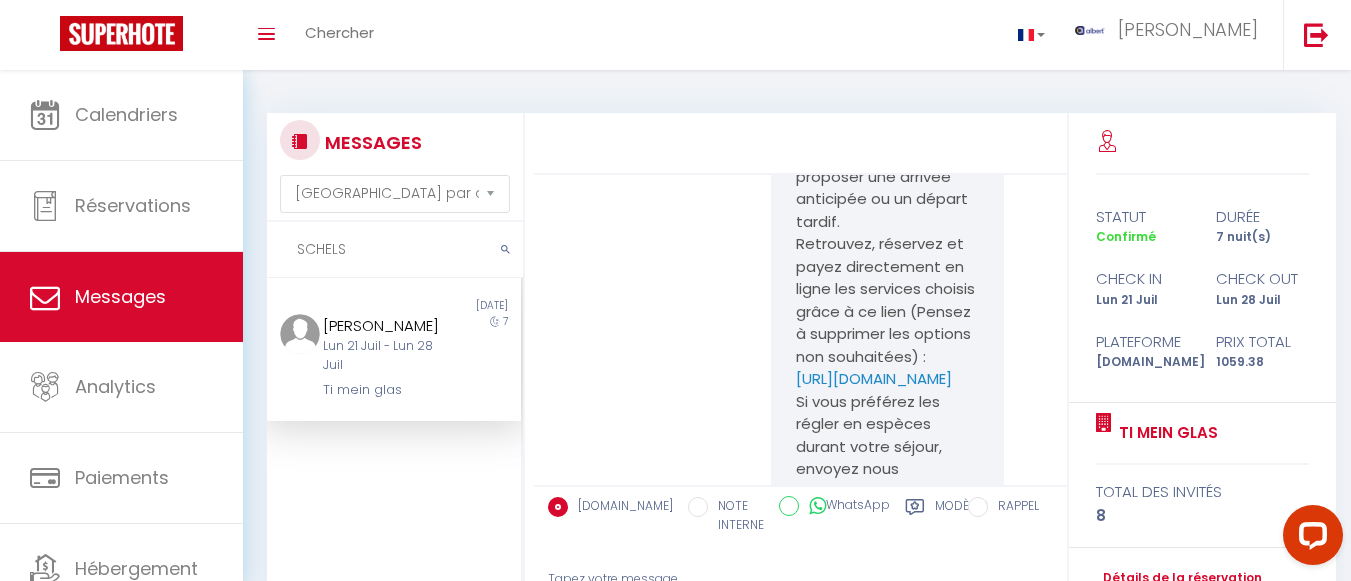 drag, startPoint x: 319, startPoint y: 319, endPoint x: 416, endPoint y: 348, distance: 101.24229 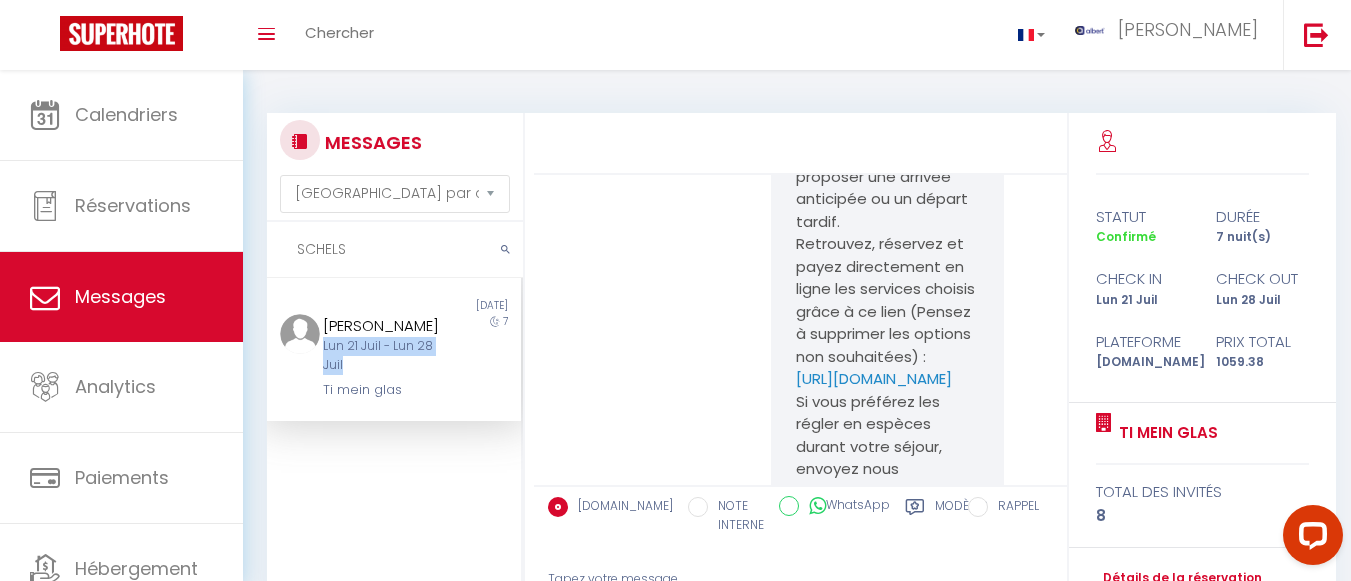 drag, startPoint x: 319, startPoint y: 364, endPoint x: 407, endPoint y: 390, distance: 91.76056 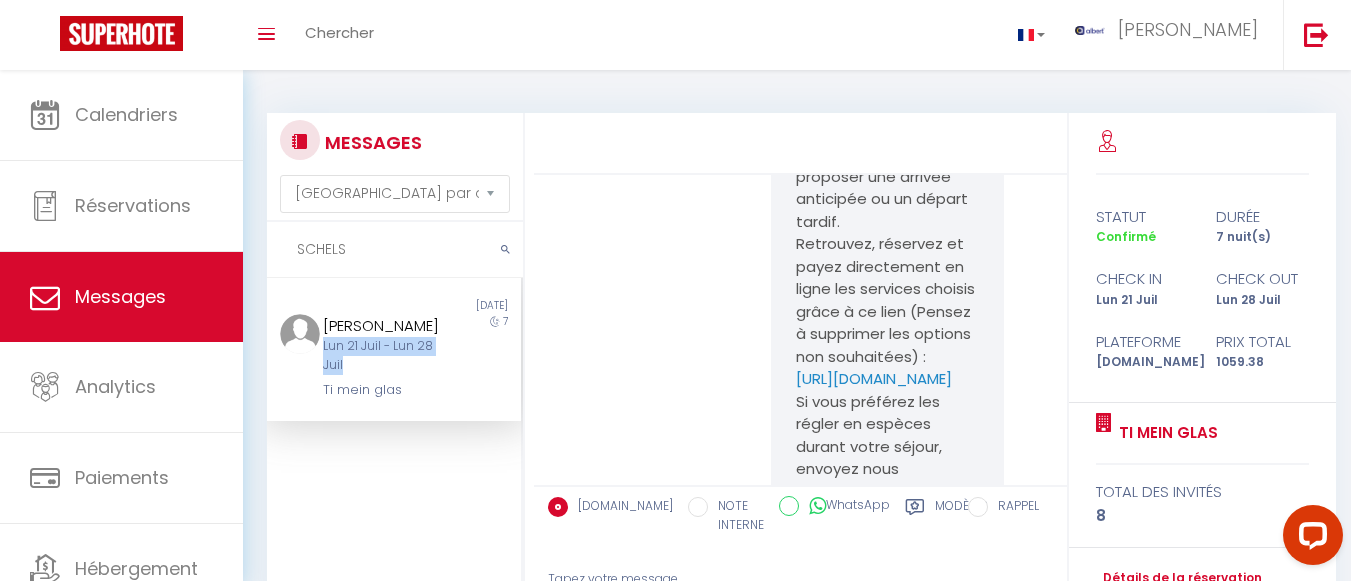 copy on "Lun 21 Juil - Lun 28 Juil" 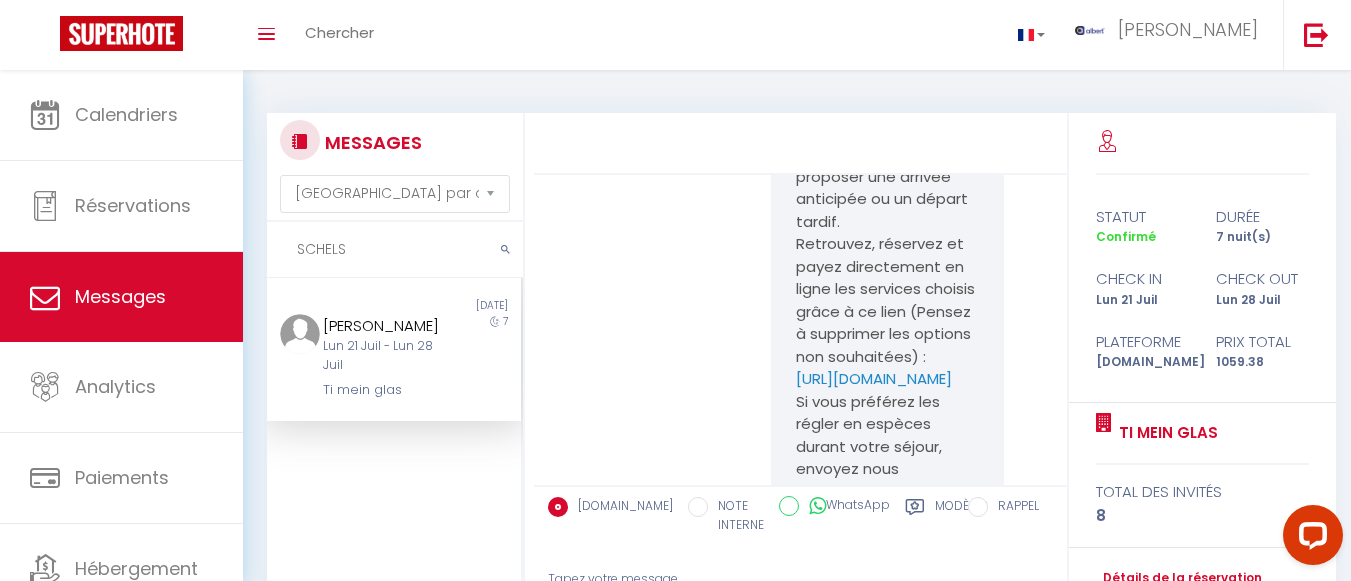 click on "Non lu
[DATE]
[PERSON_NAME]   [DATE] - [DATE]   Ti mein glas     7" at bounding box center [395, 526] 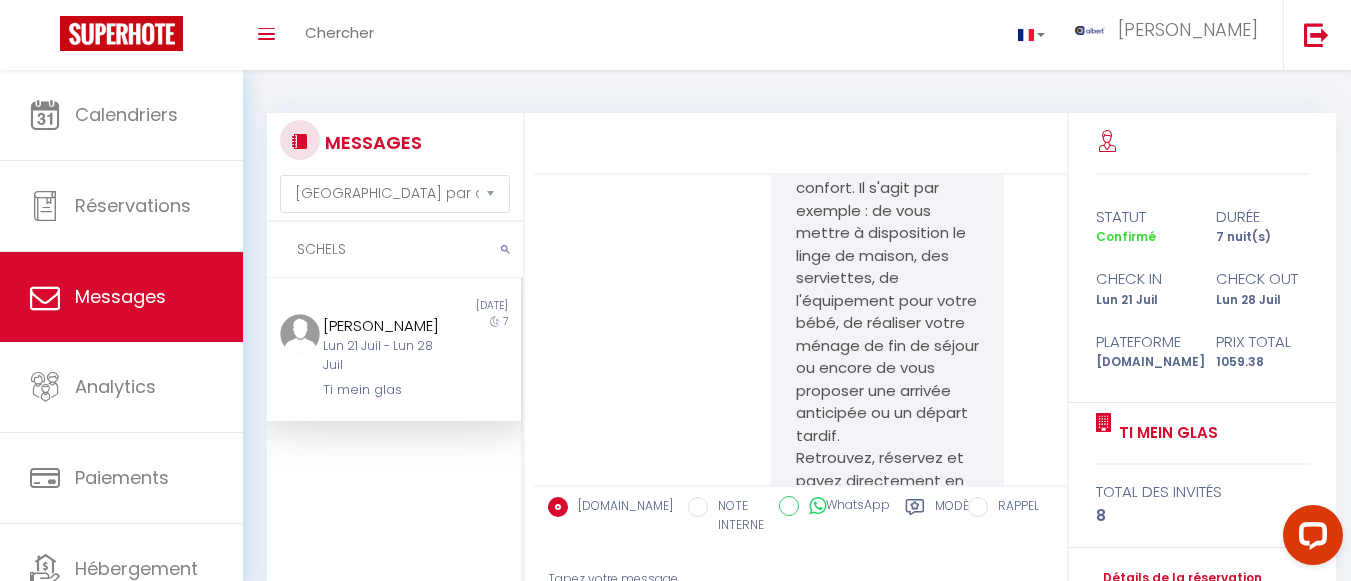 scroll, scrollTop: 1792, scrollLeft: 0, axis: vertical 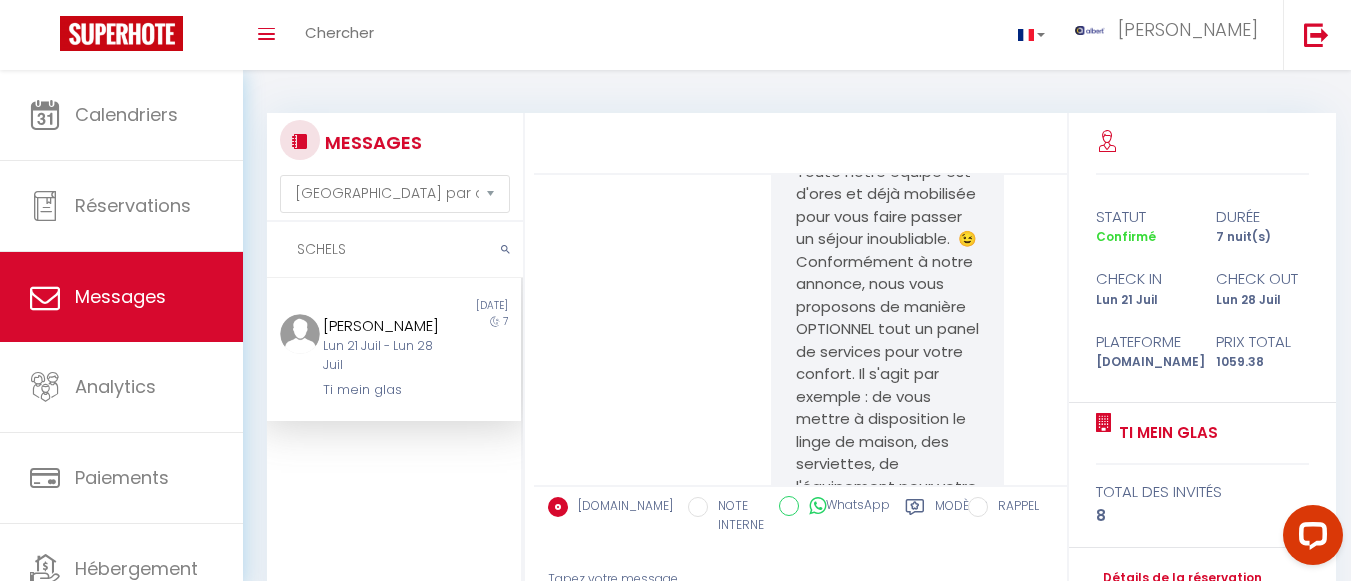 click on "SCHELS" at bounding box center (395, 250) 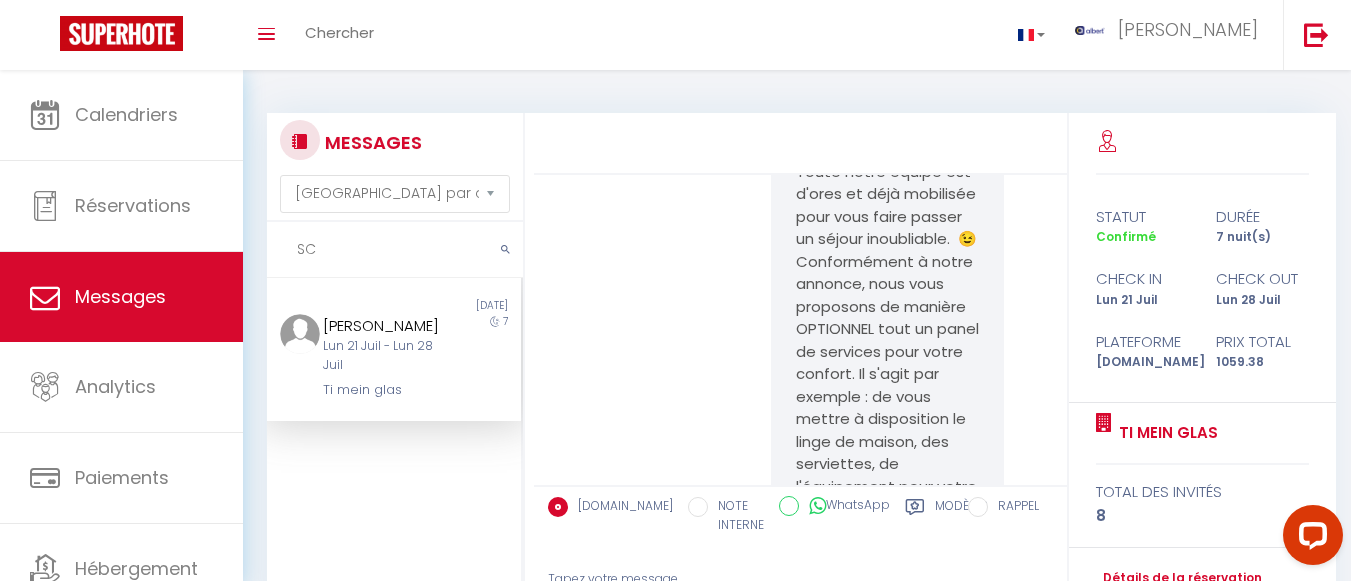 type on "S" 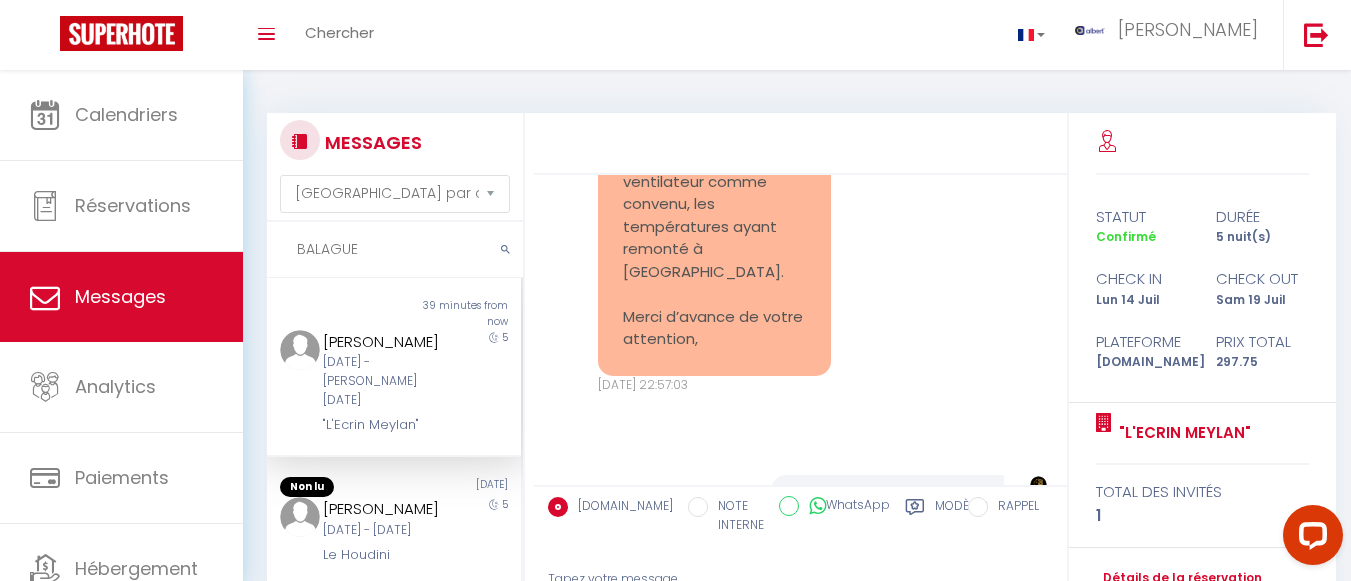 scroll, scrollTop: 11240, scrollLeft: 0, axis: vertical 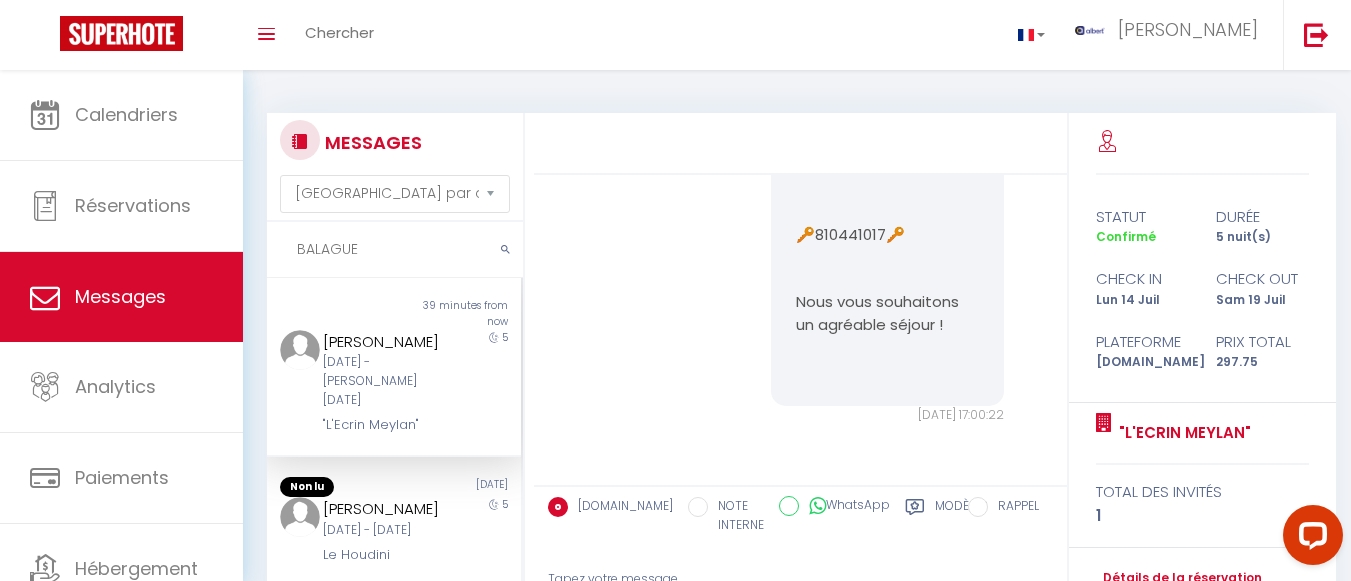 type on "BALAGUE" 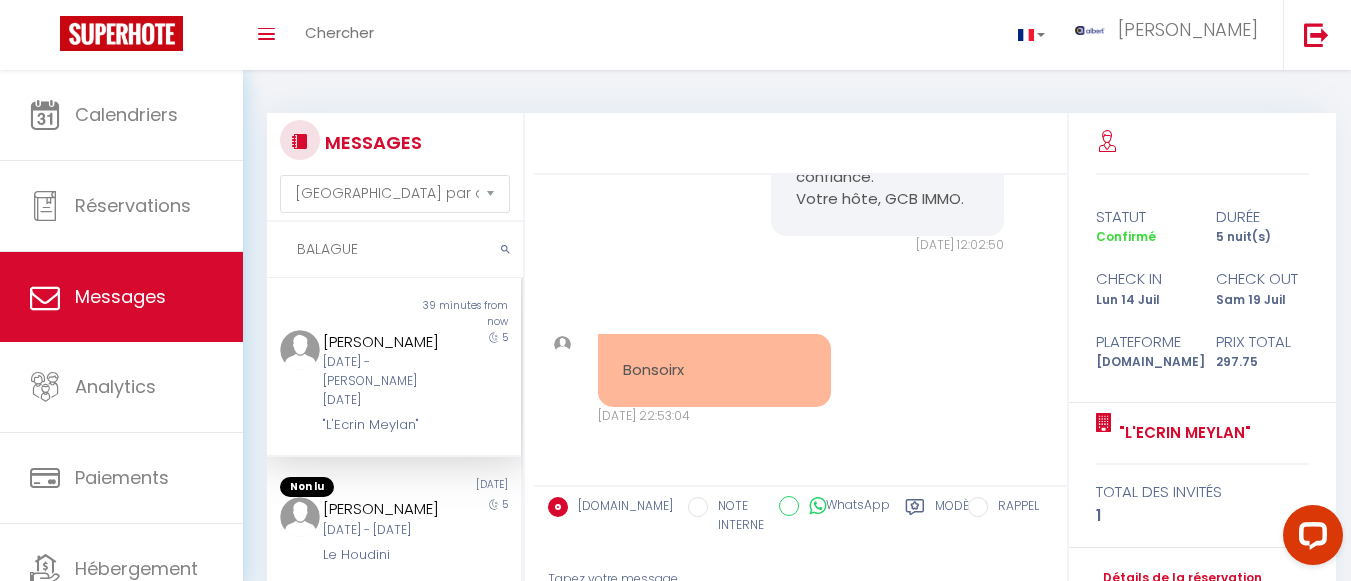 scroll, scrollTop: 5739, scrollLeft: 0, axis: vertical 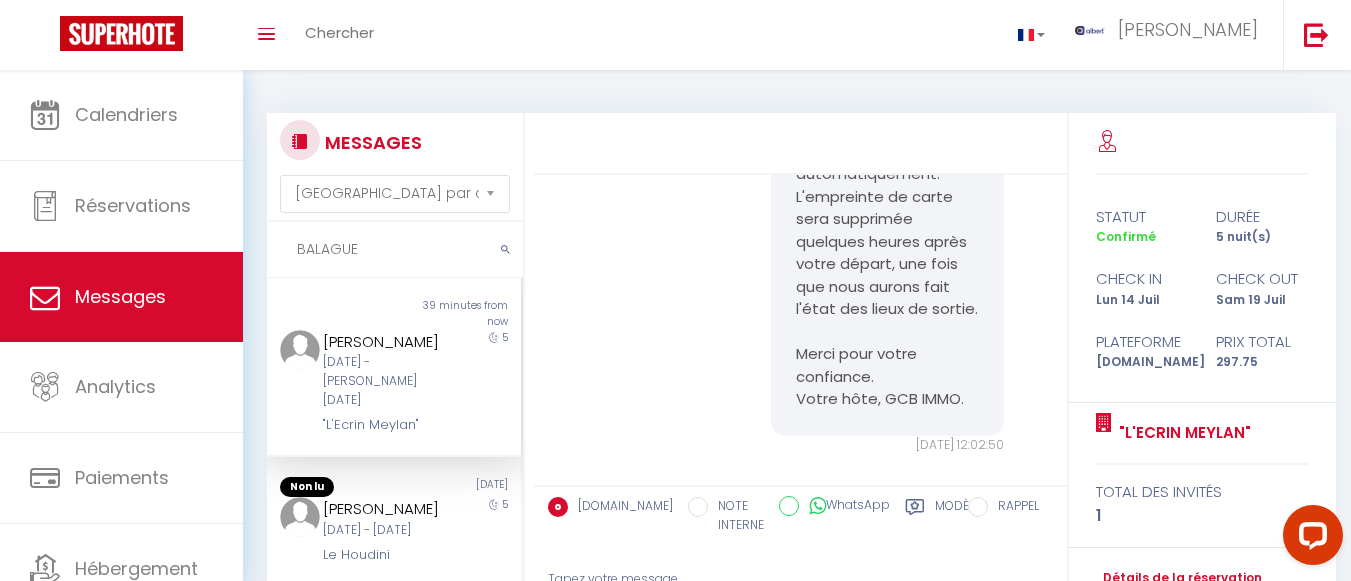 drag, startPoint x: 783, startPoint y: 349, endPoint x: 952, endPoint y: 376, distance: 171.14322 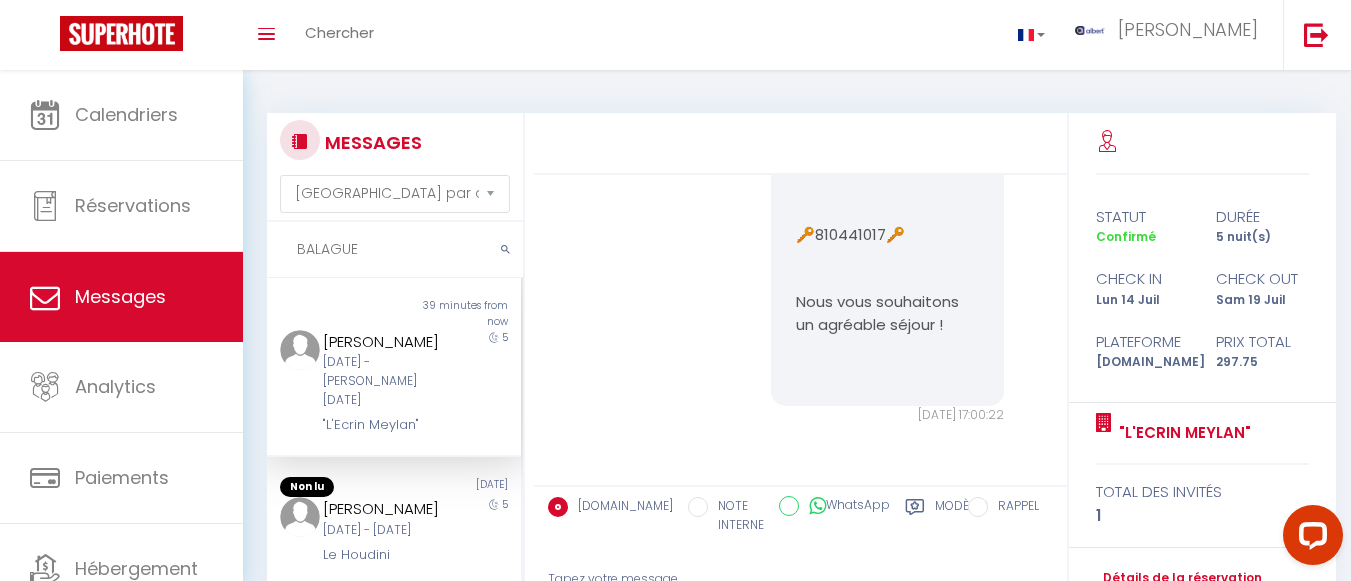 scroll, scrollTop: 11239, scrollLeft: 0, axis: vertical 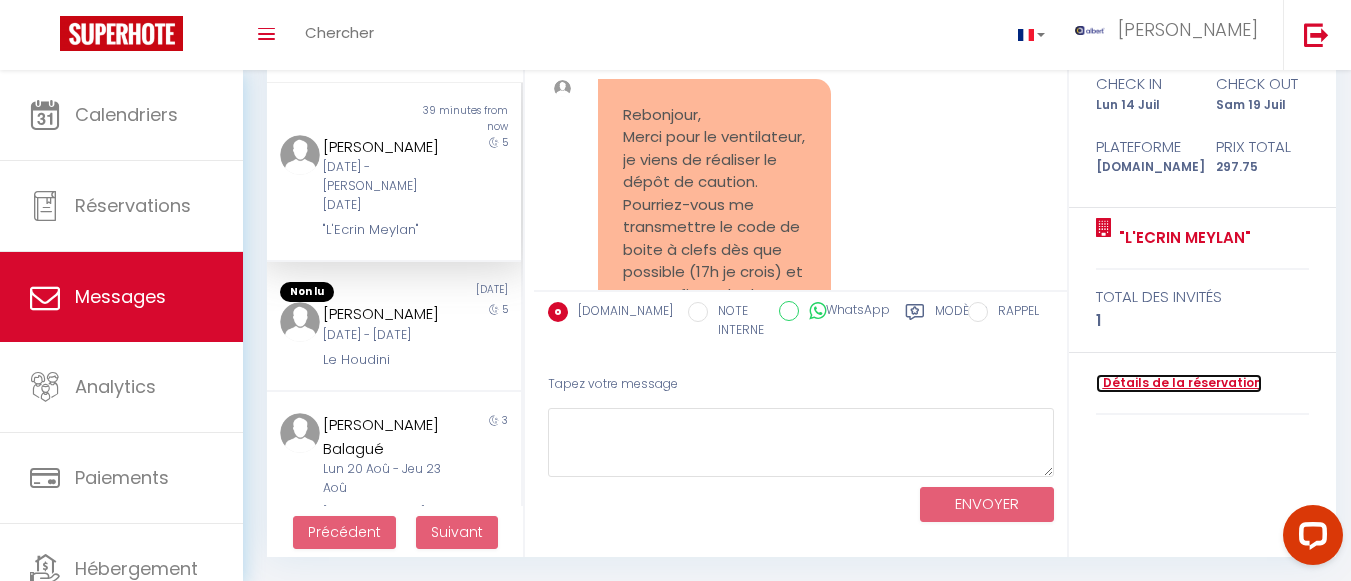 click on "Détails de la réservation" at bounding box center (1179, 383) 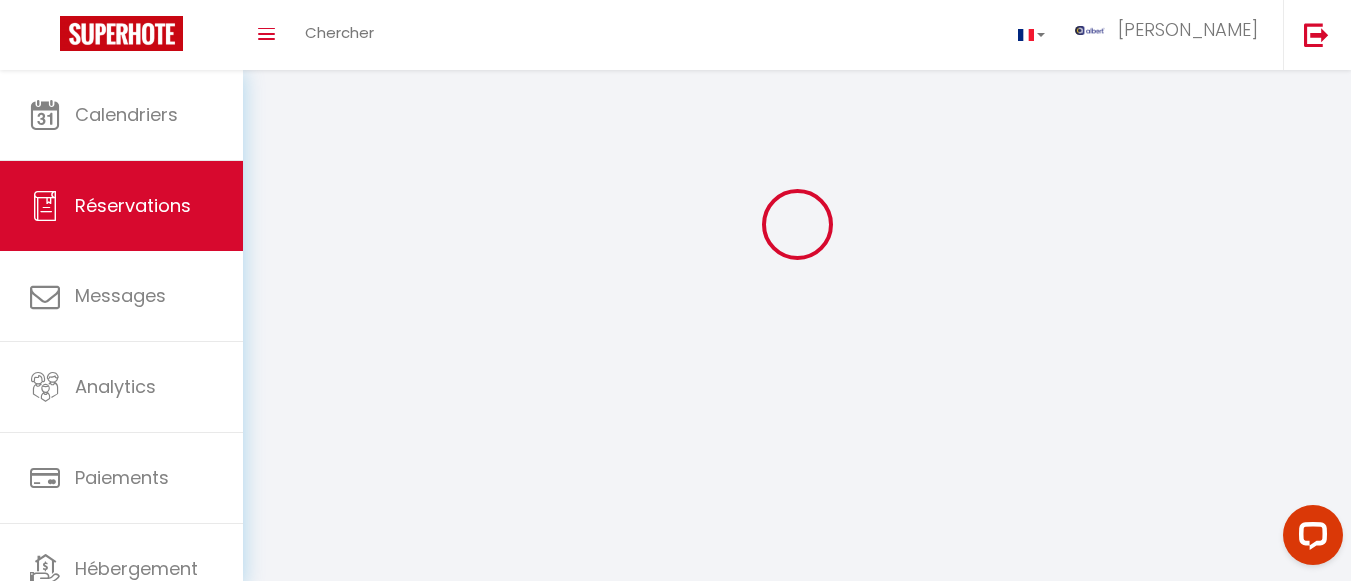 scroll, scrollTop: 0, scrollLeft: 0, axis: both 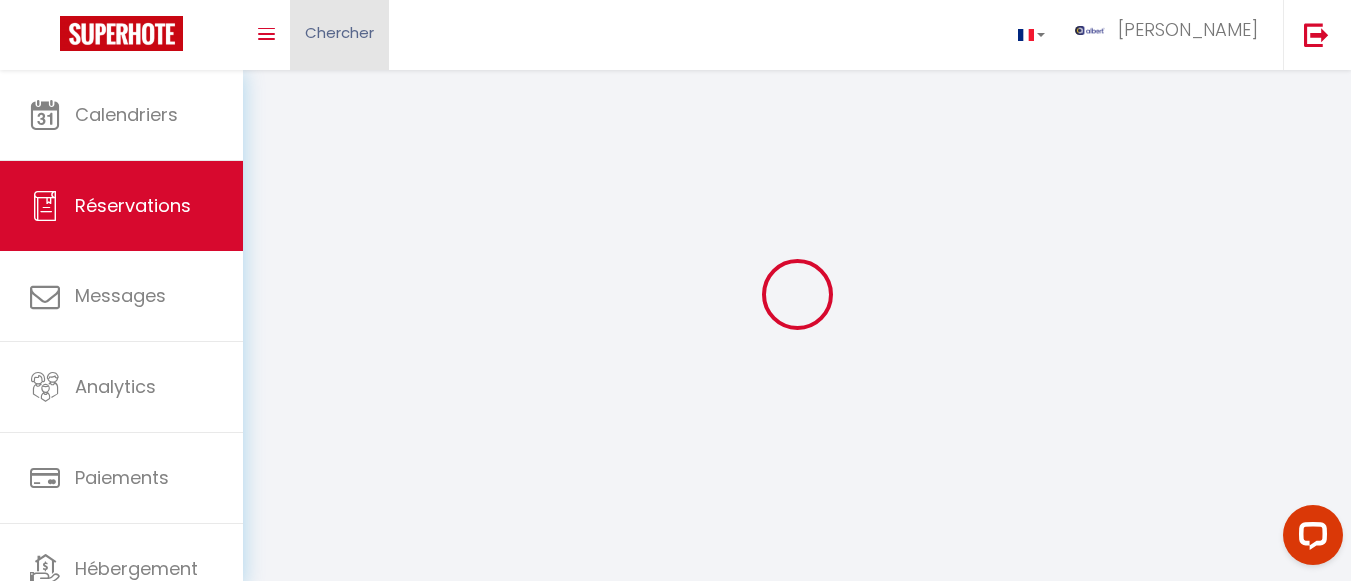 type on "Natacha" 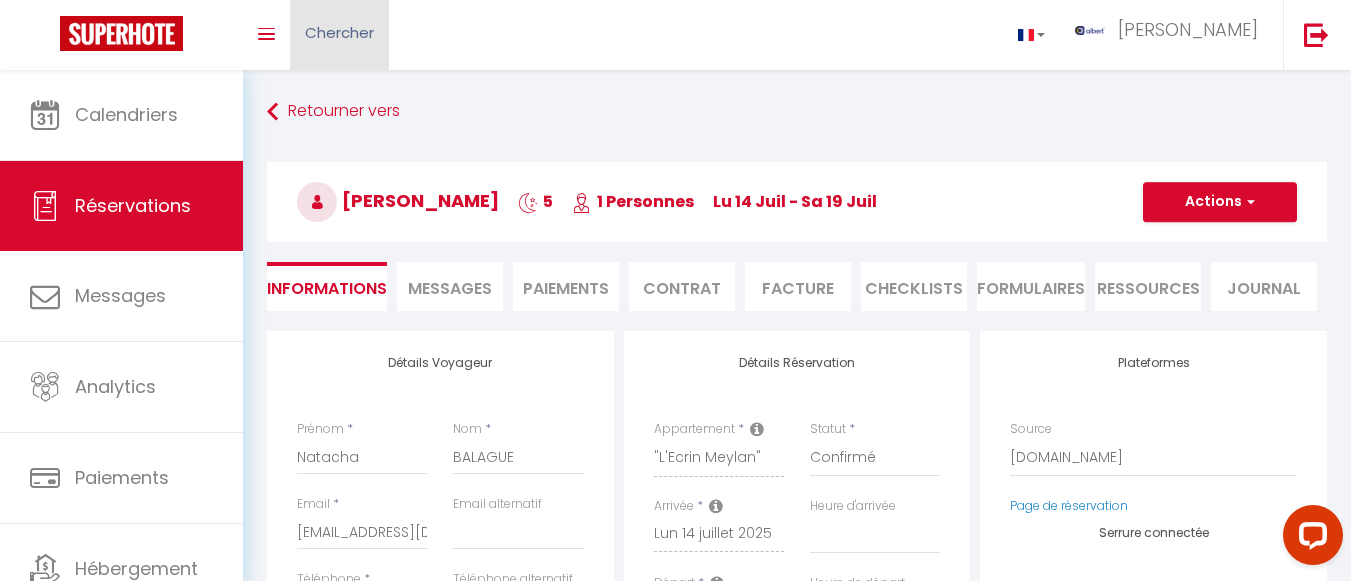select 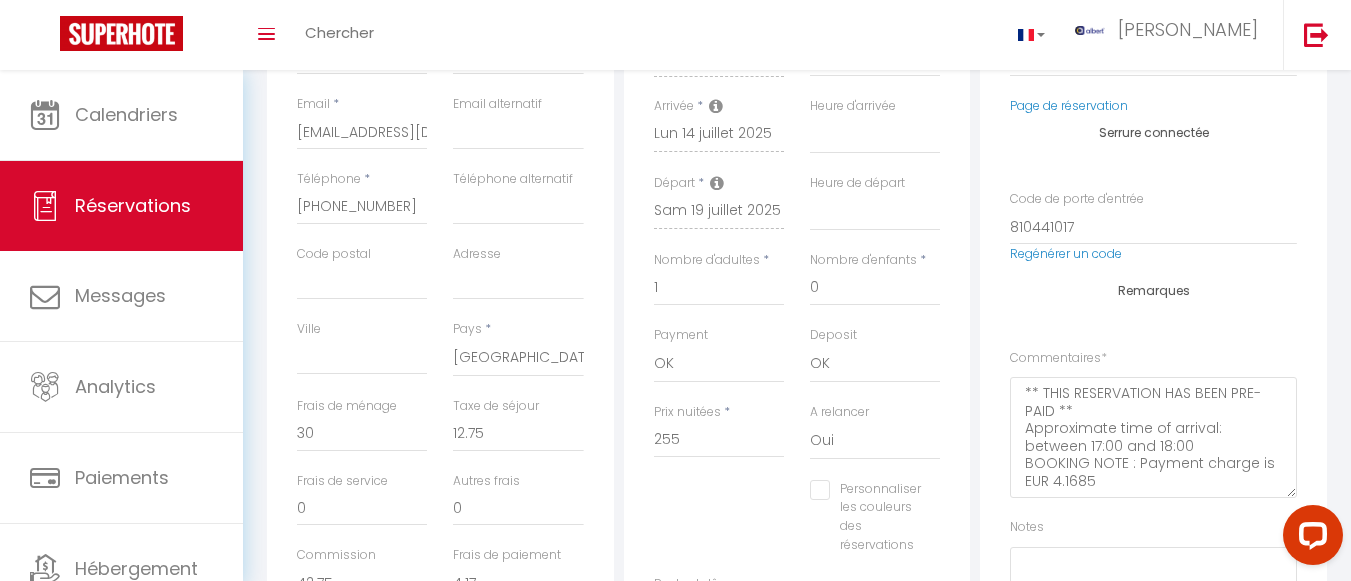 scroll, scrollTop: 0, scrollLeft: 0, axis: both 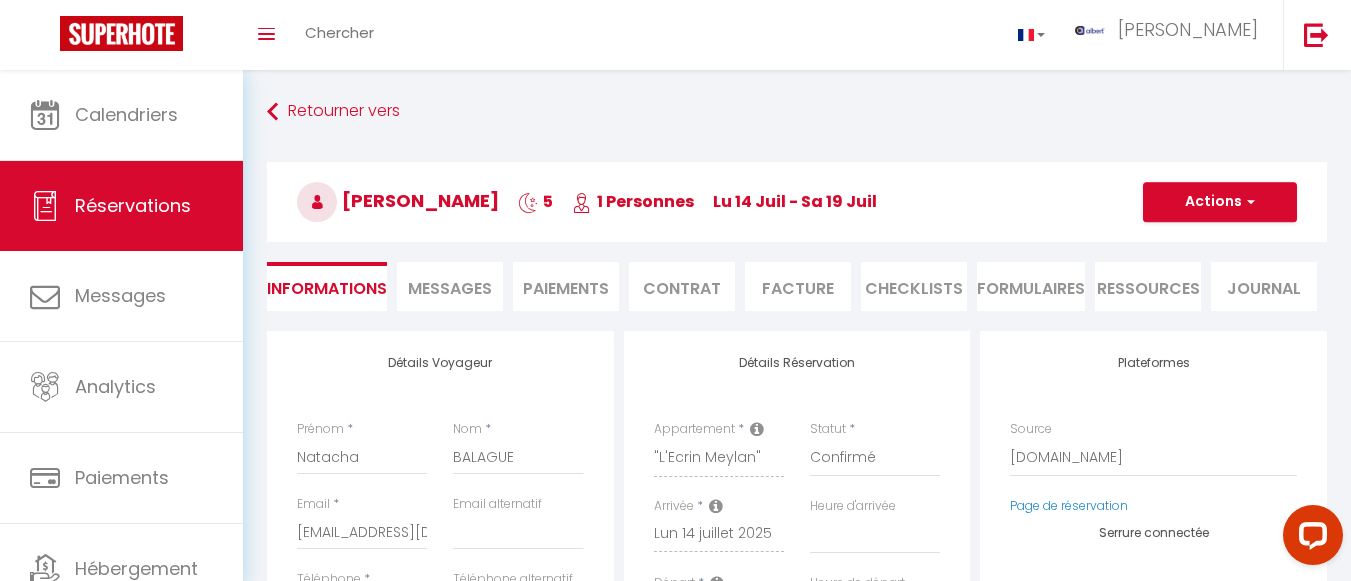 click on "Messages" at bounding box center [450, 286] 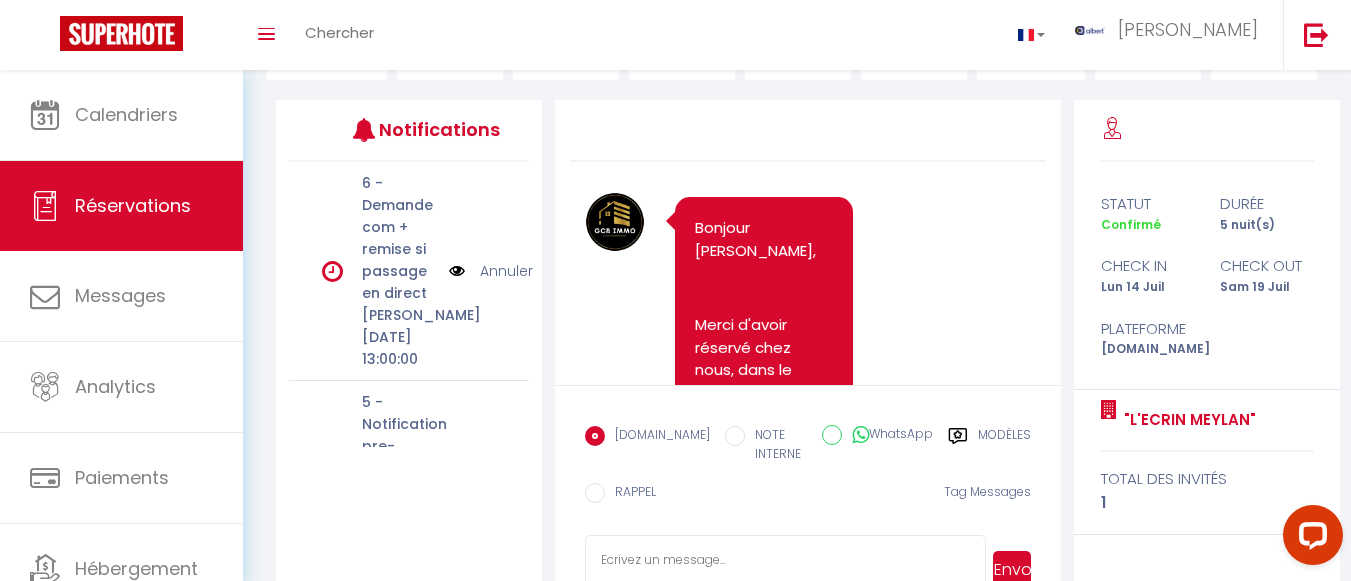 scroll, scrollTop: 294, scrollLeft: 0, axis: vertical 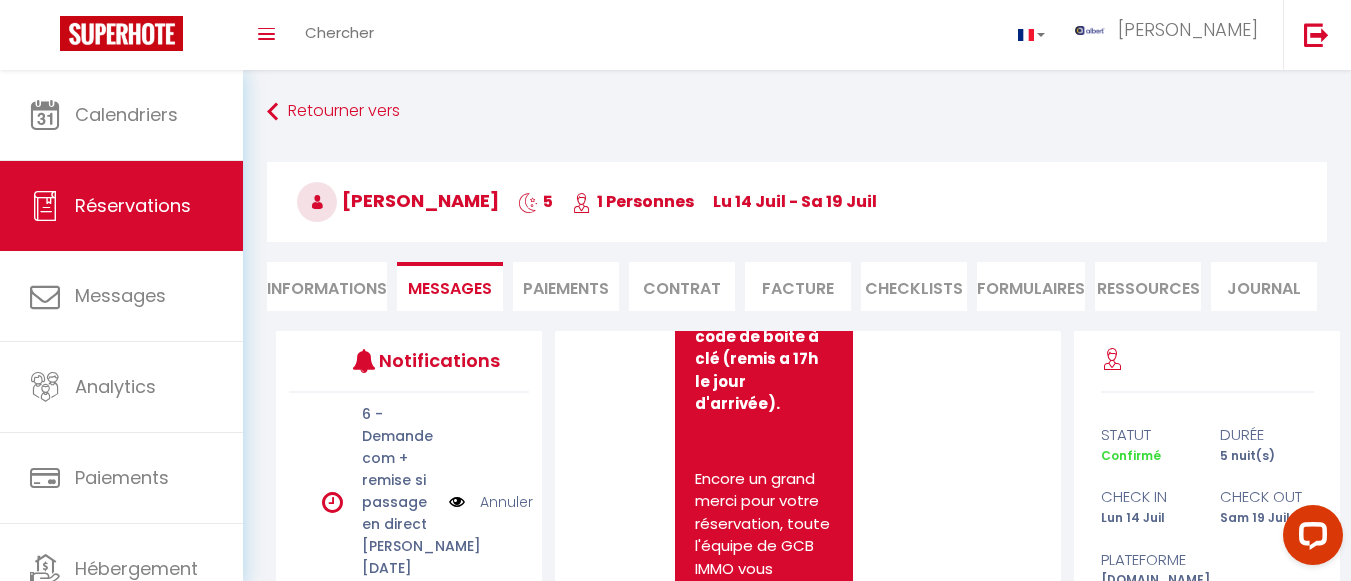 drag, startPoint x: 344, startPoint y: 202, endPoint x: 522, endPoint y: 198, distance: 178.04494 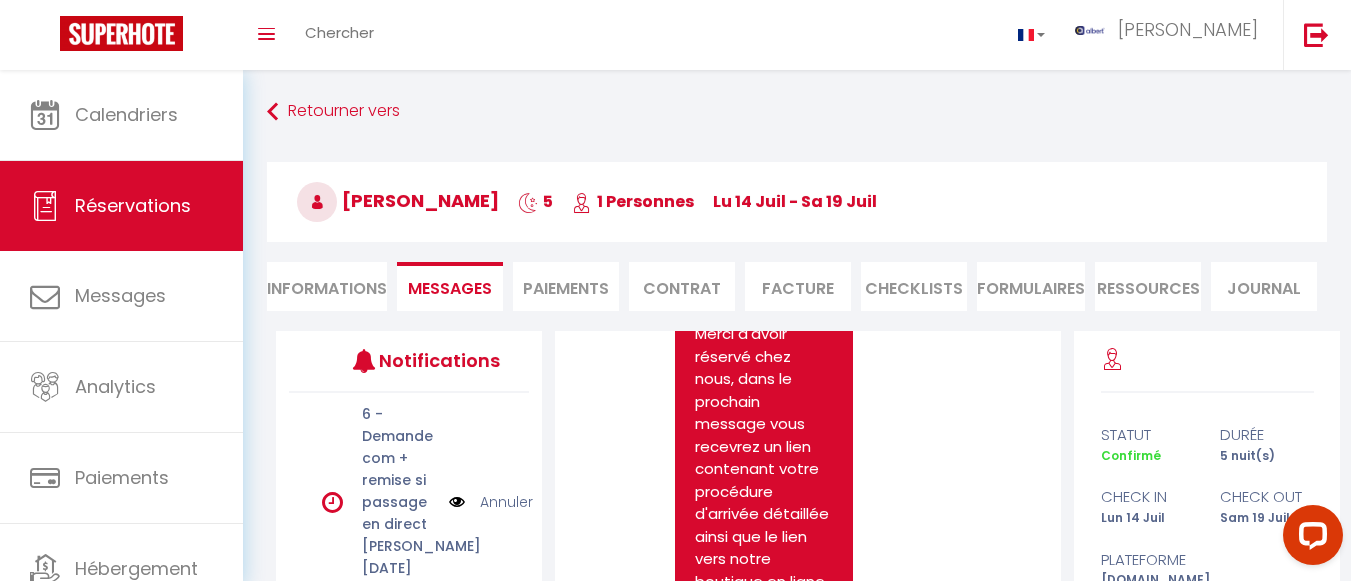 scroll, scrollTop: 100, scrollLeft: 0, axis: vertical 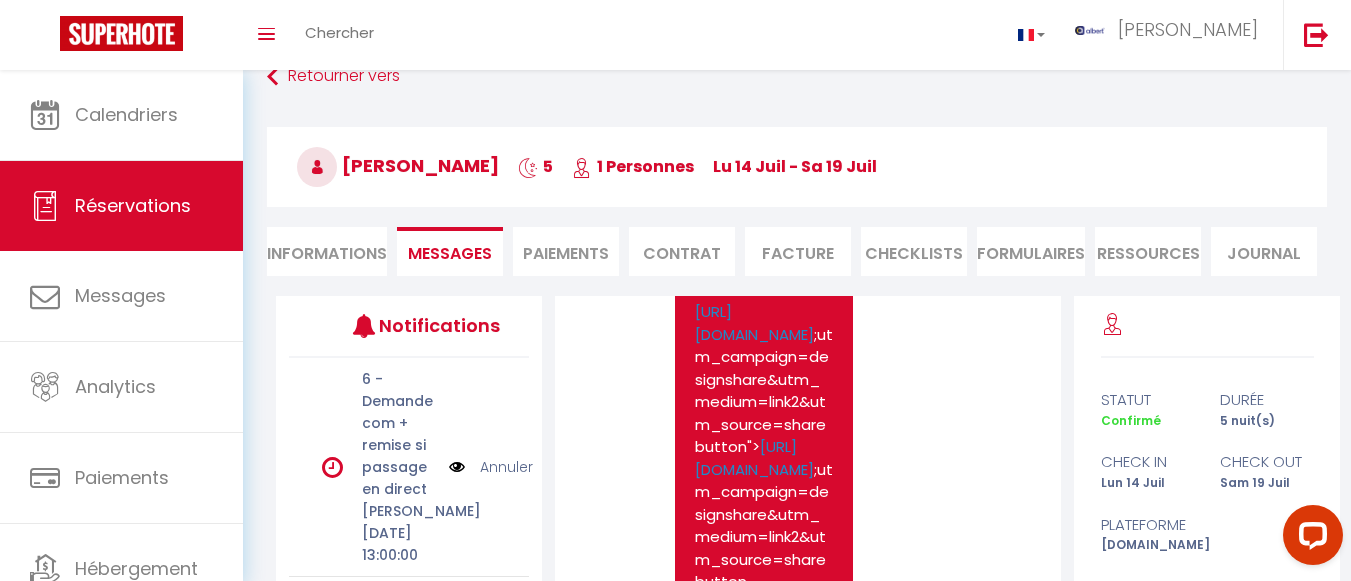 drag, startPoint x: 695, startPoint y: 357, endPoint x: 890, endPoint y: 467, distance: 223.88614 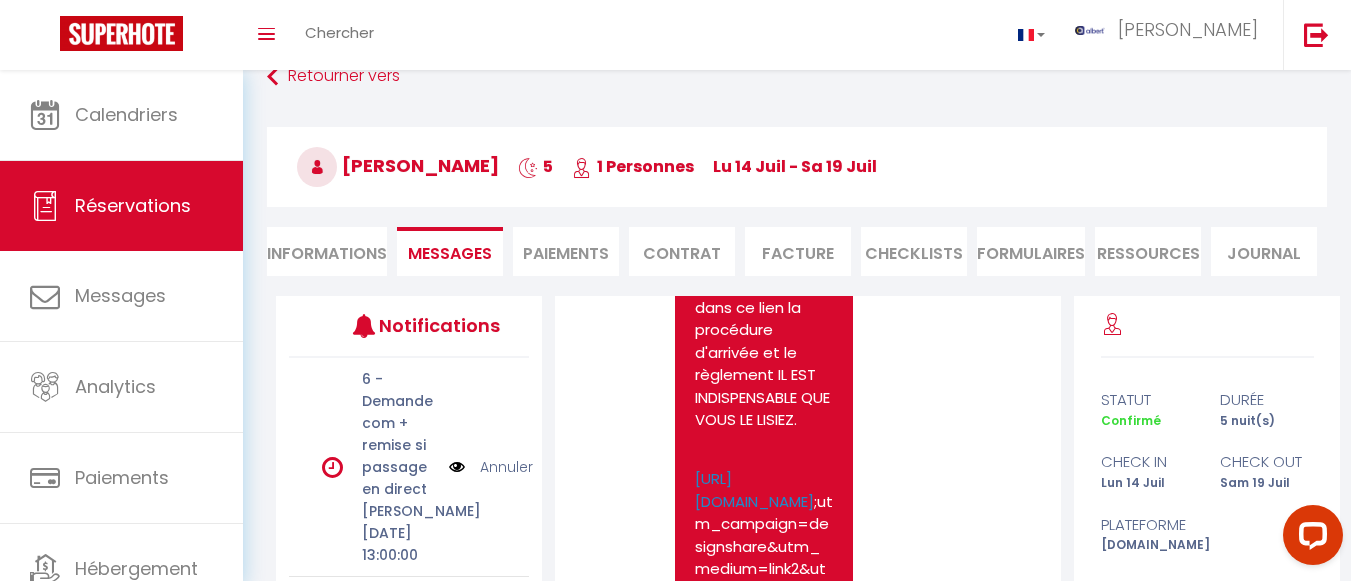scroll, scrollTop: 1457, scrollLeft: 0, axis: vertical 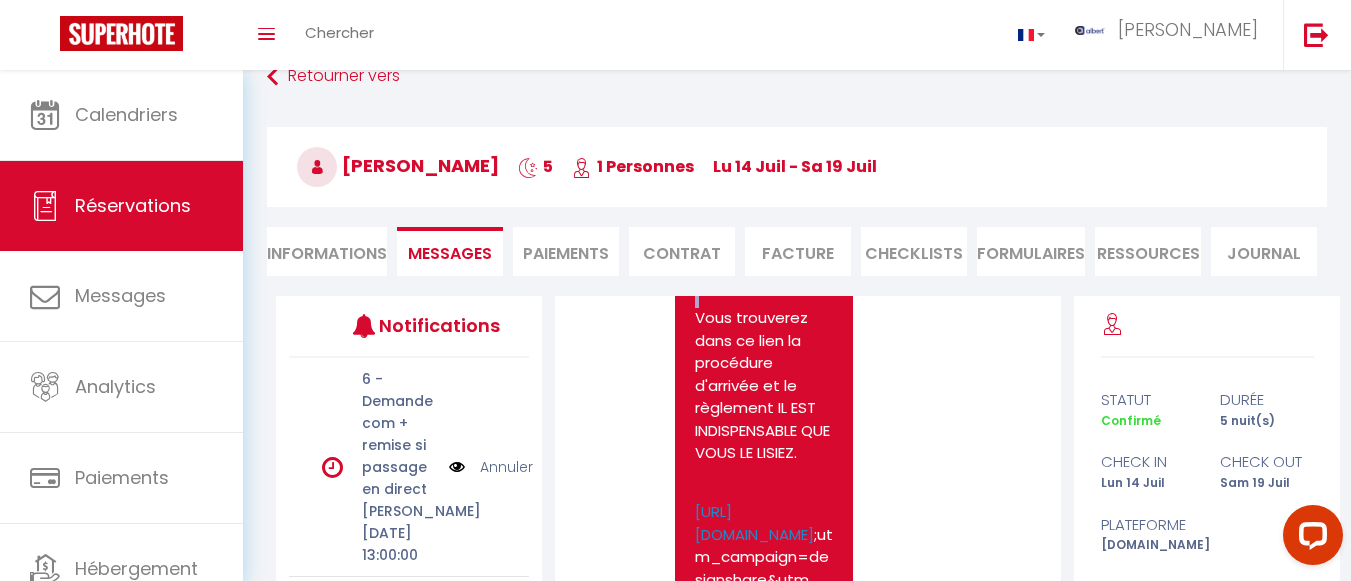 drag, startPoint x: 700, startPoint y: 382, endPoint x: 849, endPoint y: 521, distance: 203.76947 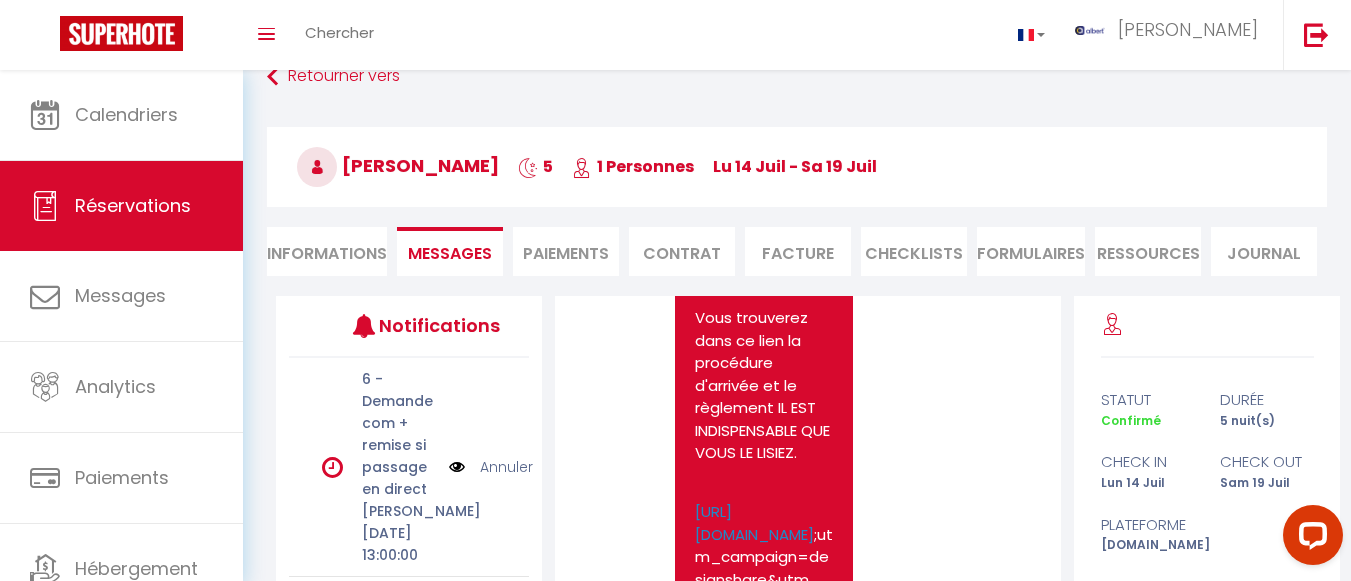 click on "Note Sms                                                                         -IMPORTANT-
Vous trouverez dans ce lien la procédure d'arrivée et le règlement IL EST INDISPENSABLE QUE VOUS LE LISIEZ. [URL][DOMAIN_NAME] ;utm_campaign=designshare&utm_medium=link2&utm_source=sharebutton"> [URL][DOMAIN_NAME] ;utm_campaign=designshare&utm_medium=link2&utm_source=sharebutton
Pour un extra comme une arrivée anticipée ou un départ tardif merci de vous rendre sur notre boutique en ligne via le lien ci dessous. [URL][DOMAIN_NAME] "> [URL][DOMAIN_NAME] Excellent séjour.   [DATE] 05:00:22 - mail" at bounding box center (808, 786) 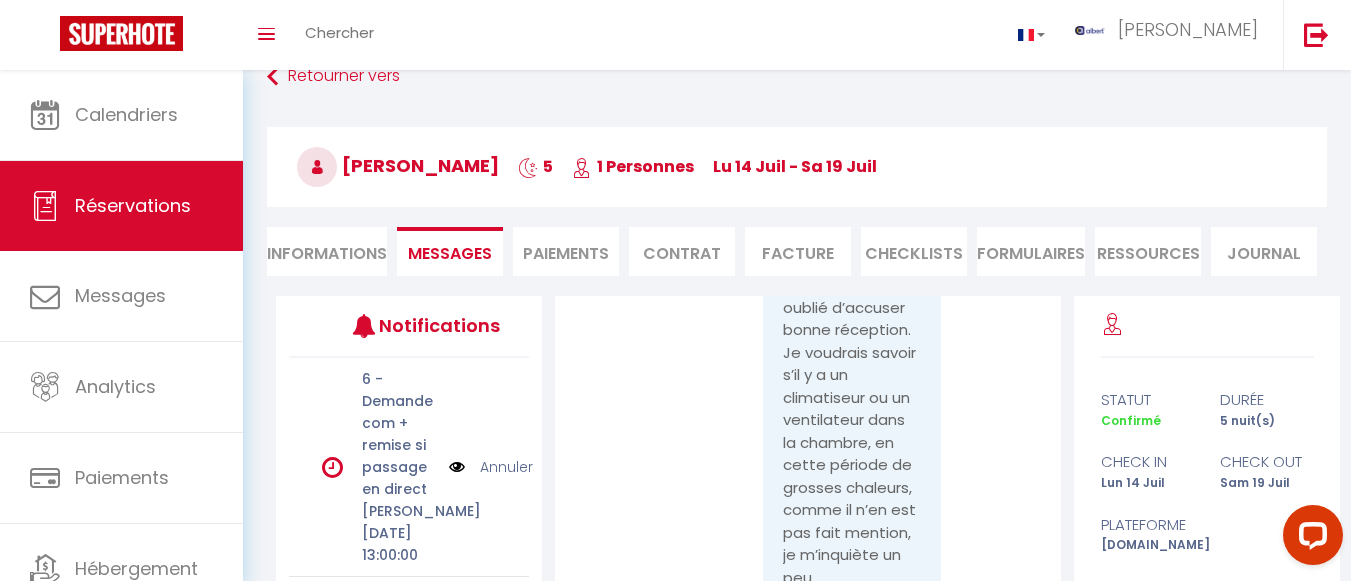 scroll, scrollTop: 2638, scrollLeft: 0, axis: vertical 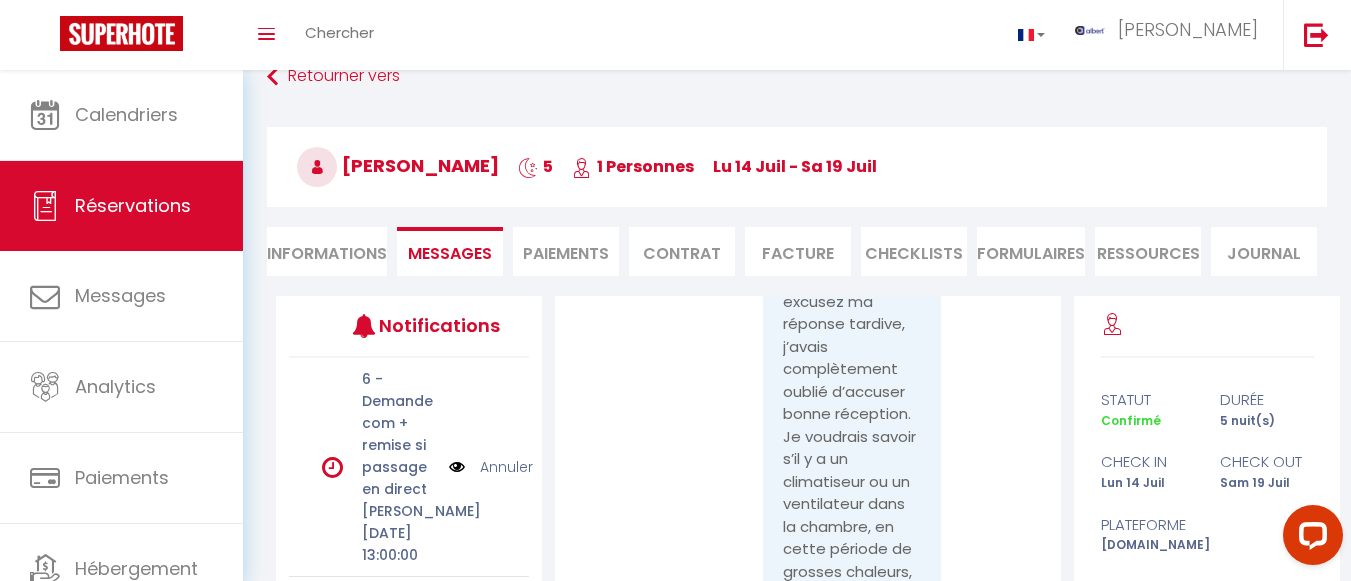 drag, startPoint x: 696, startPoint y: 385, endPoint x: 840, endPoint y: 457, distance: 160.99689 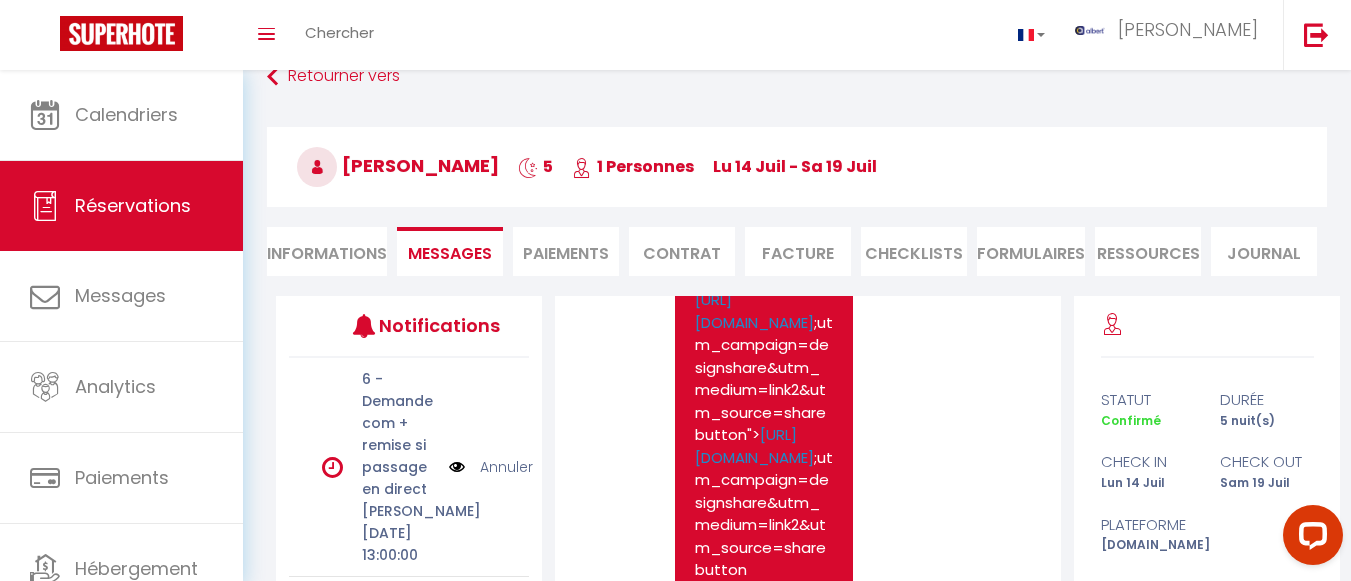 scroll, scrollTop: 1738, scrollLeft: 0, axis: vertical 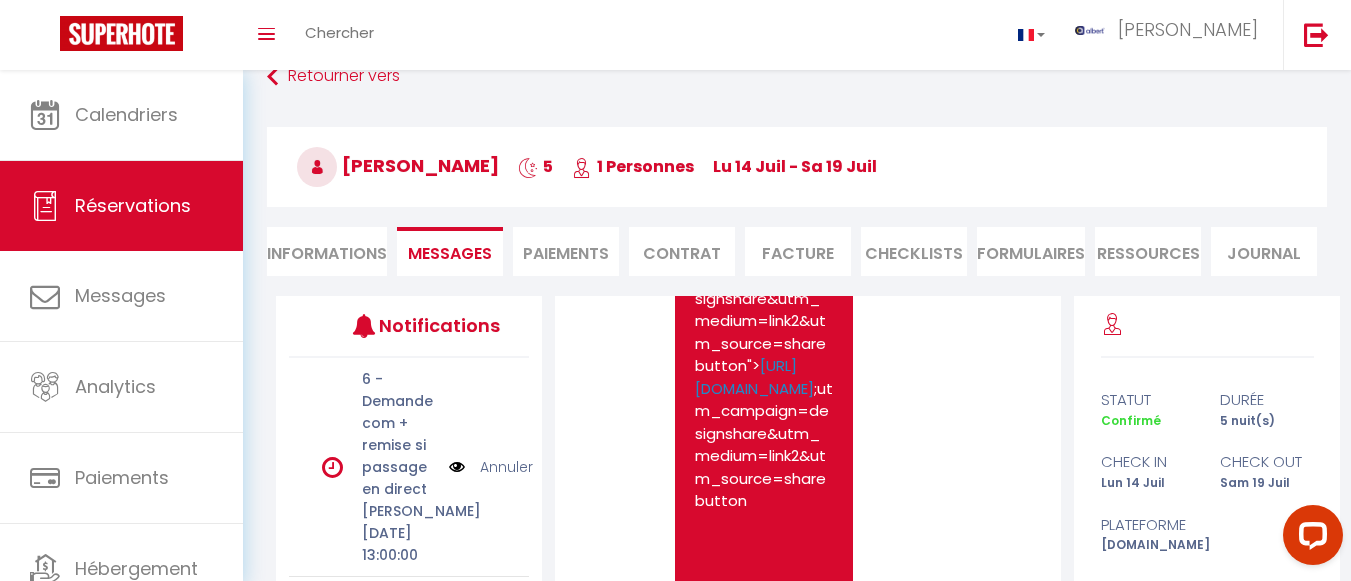 drag, startPoint x: 691, startPoint y: 319, endPoint x: 785, endPoint y: 459, distance: 168.62978 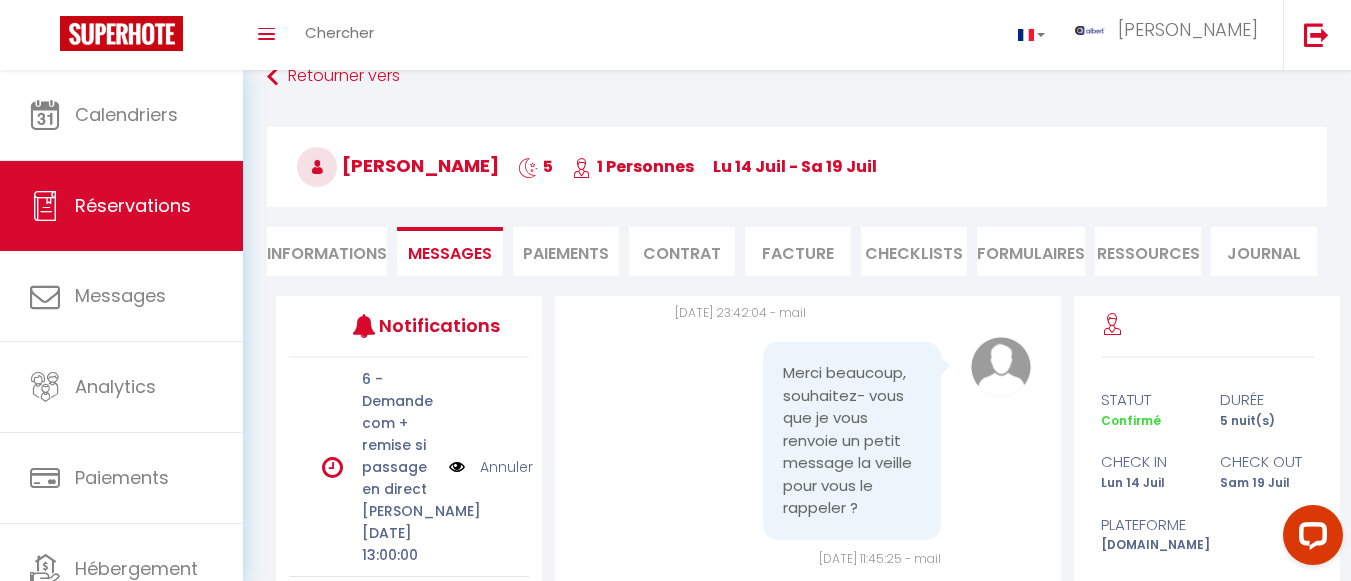 scroll, scrollTop: 4300, scrollLeft: 0, axis: vertical 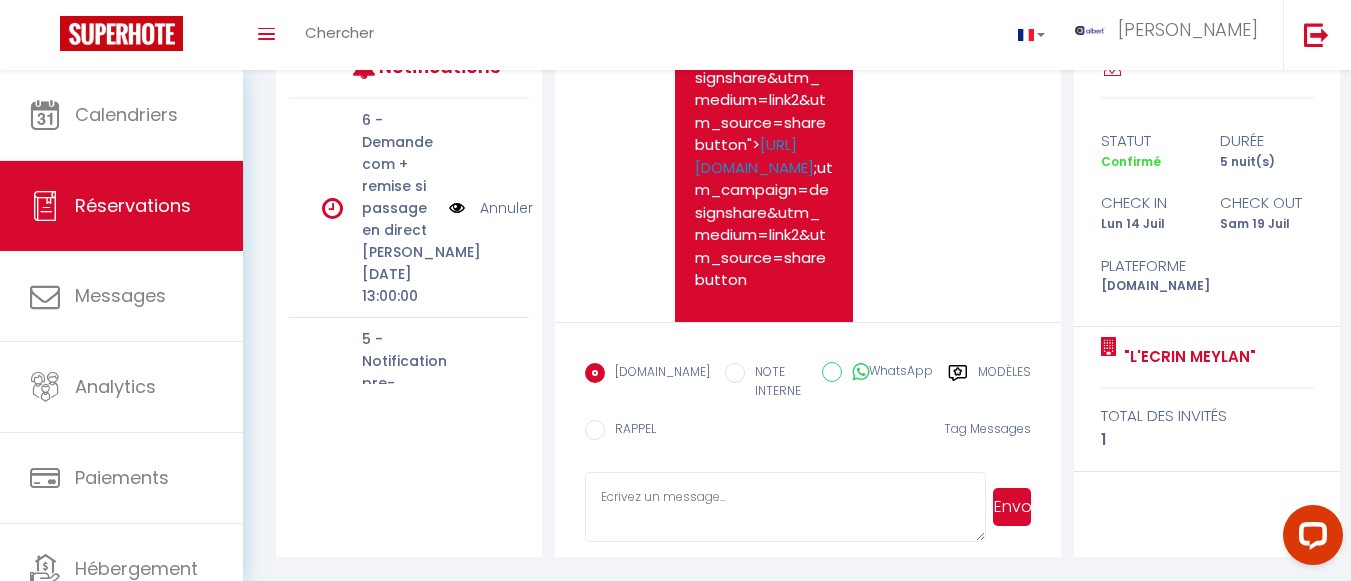 drag, startPoint x: 685, startPoint y: 92, endPoint x: 787, endPoint y: 240, distance: 179.74426 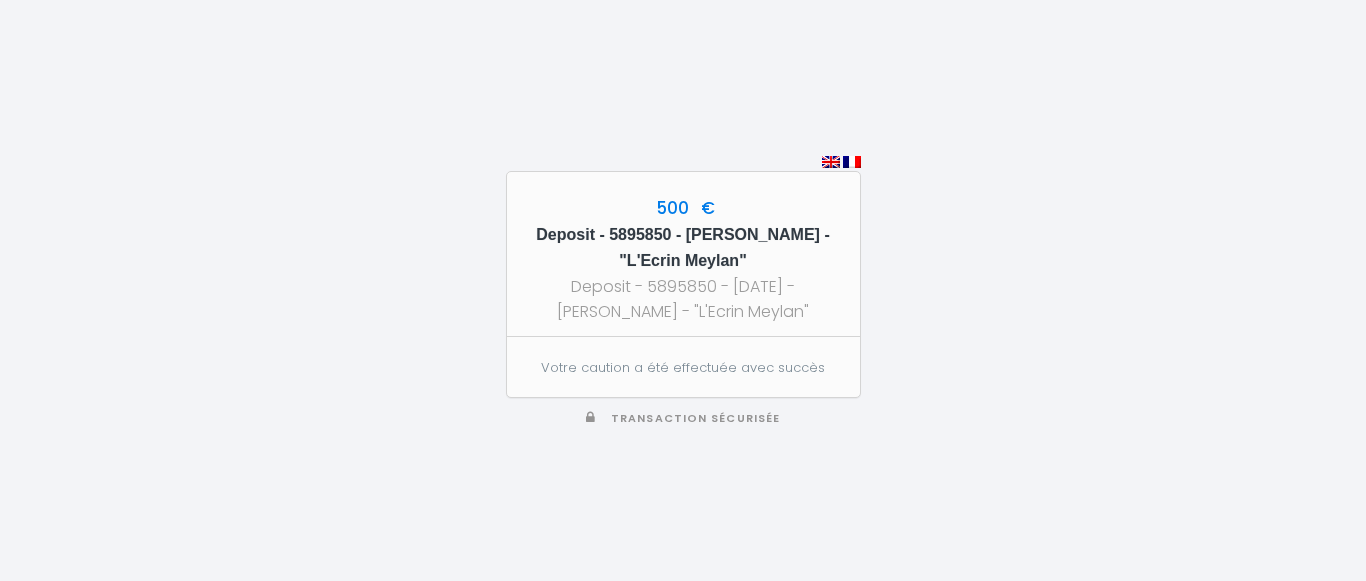 scroll, scrollTop: 0, scrollLeft: 0, axis: both 